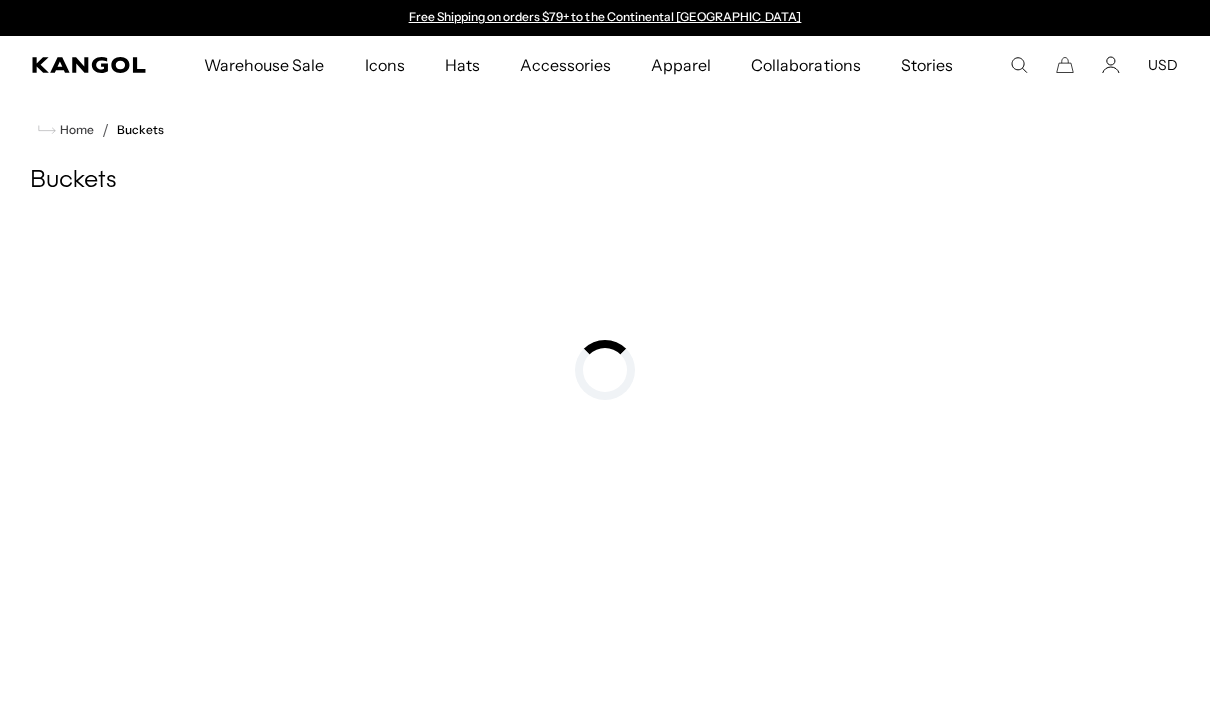 scroll, scrollTop: 50, scrollLeft: 0, axis: vertical 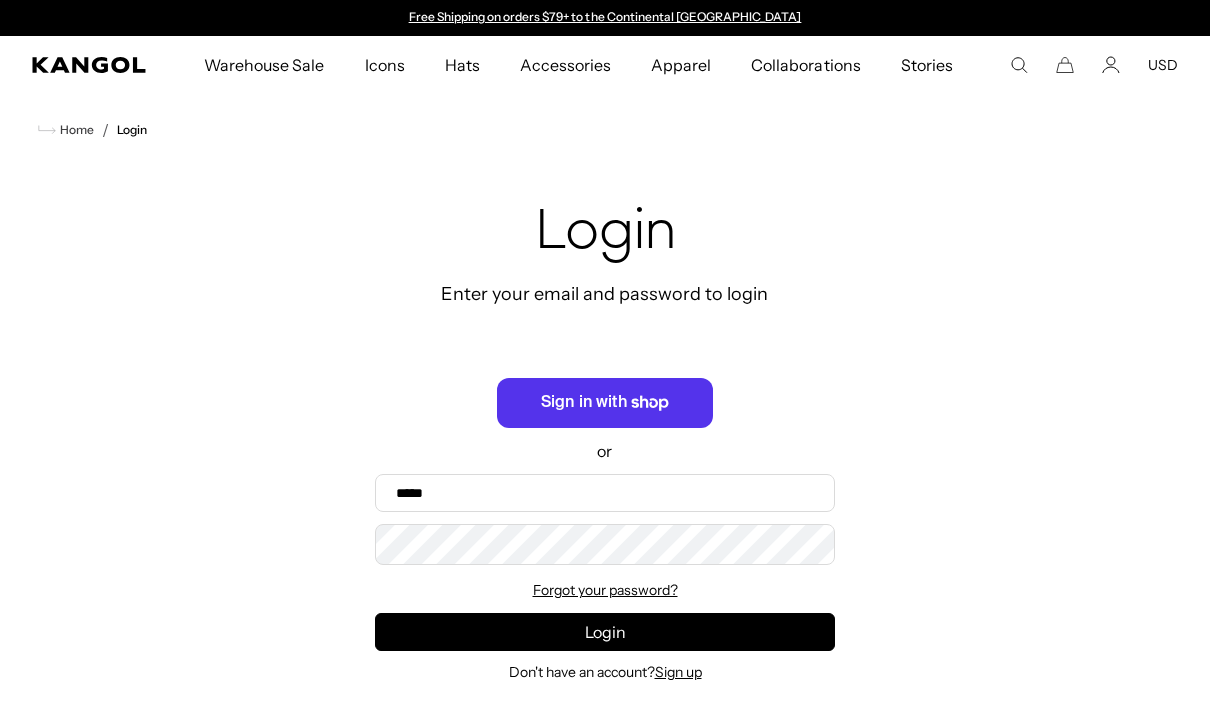 click on "Email" at bounding box center (605, 493) 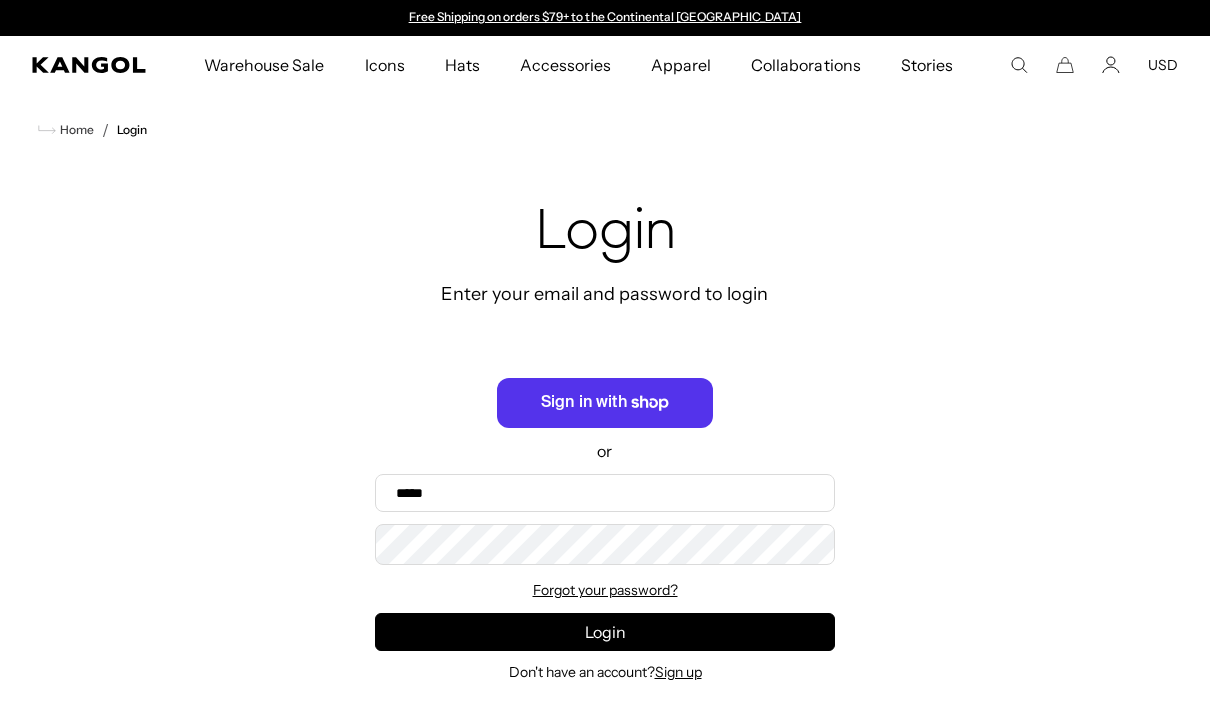 scroll, scrollTop: 0, scrollLeft: 0, axis: both 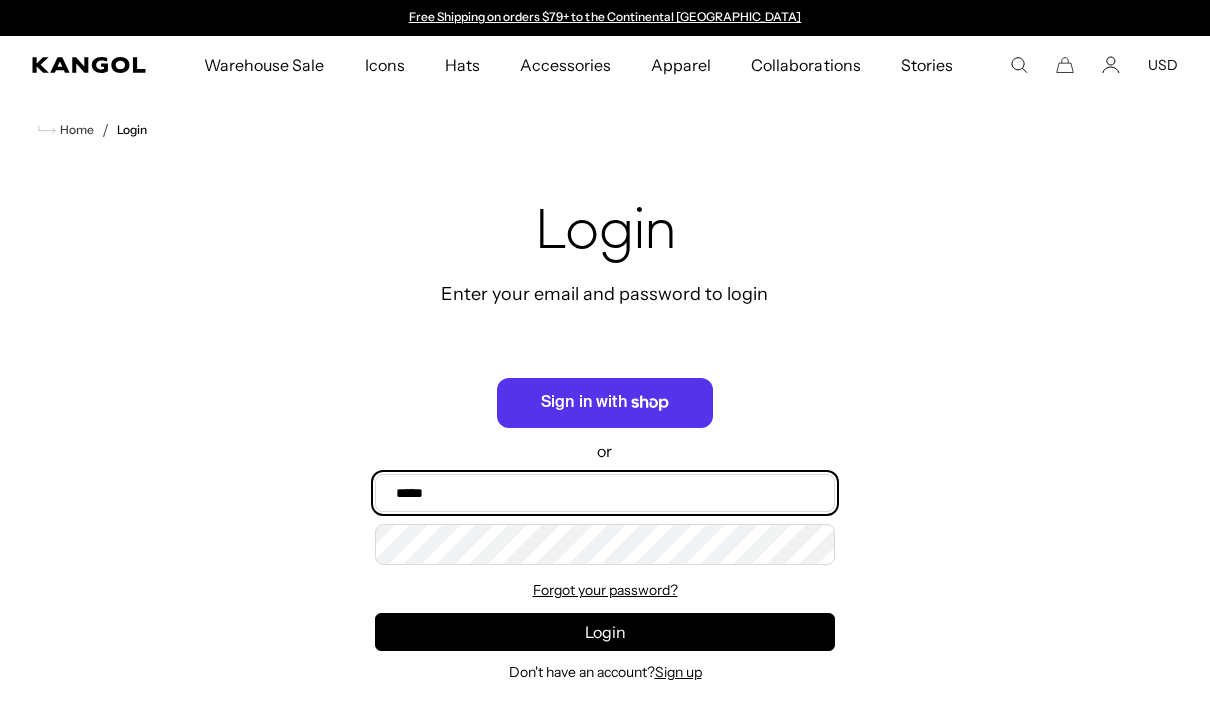 type on "**********" 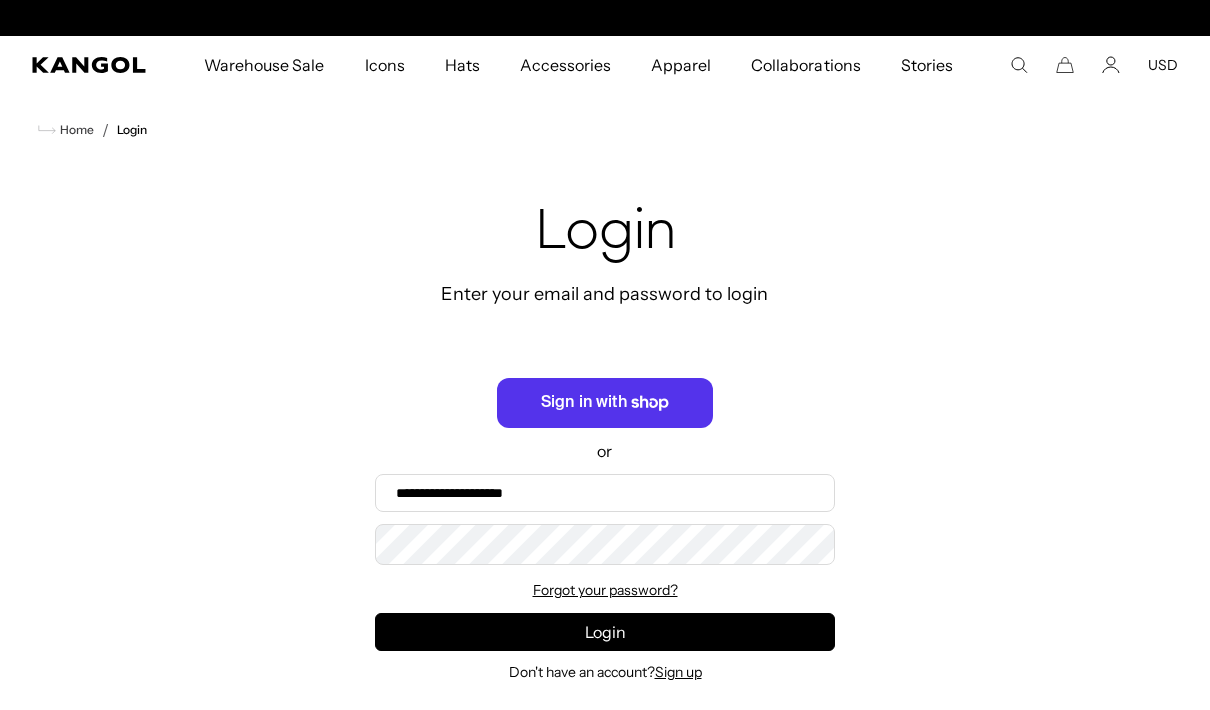 scroll, scrollTop: 0, scrollLeft: 412, axis: horizontal 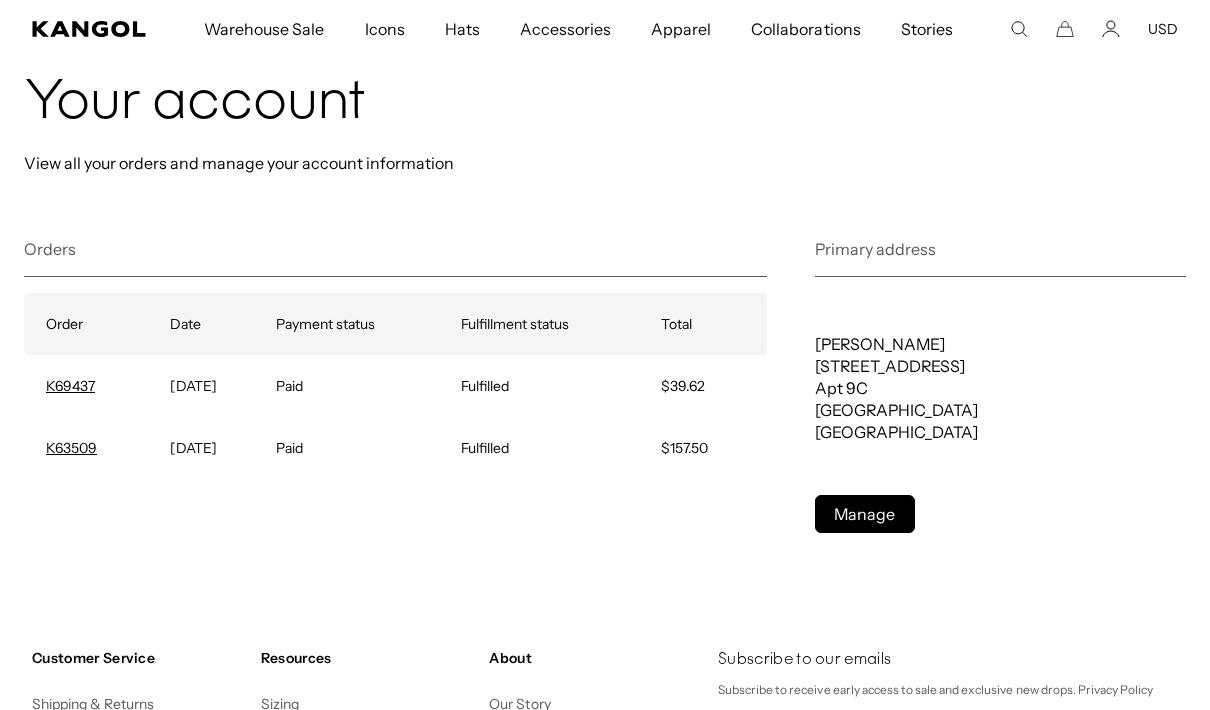 click on "K63509" at bounding box center [97, 386] 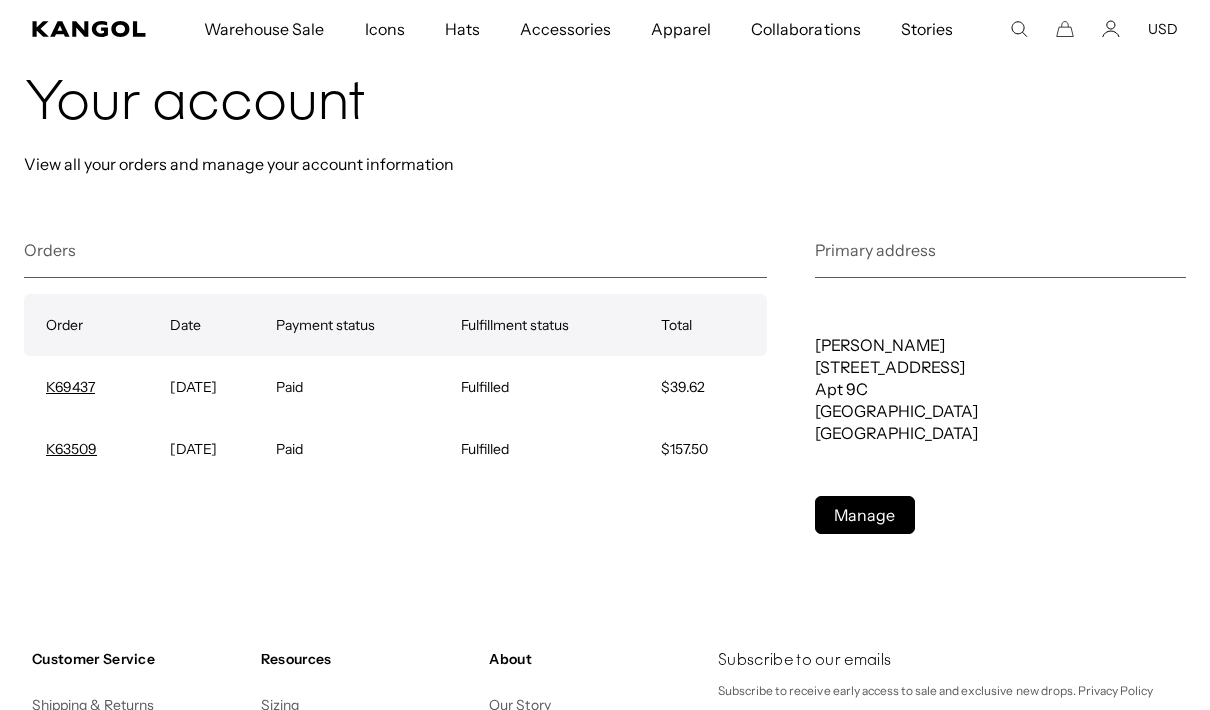 scroll, scrollTop: 201, scrollLeft: 0, axis: vertical 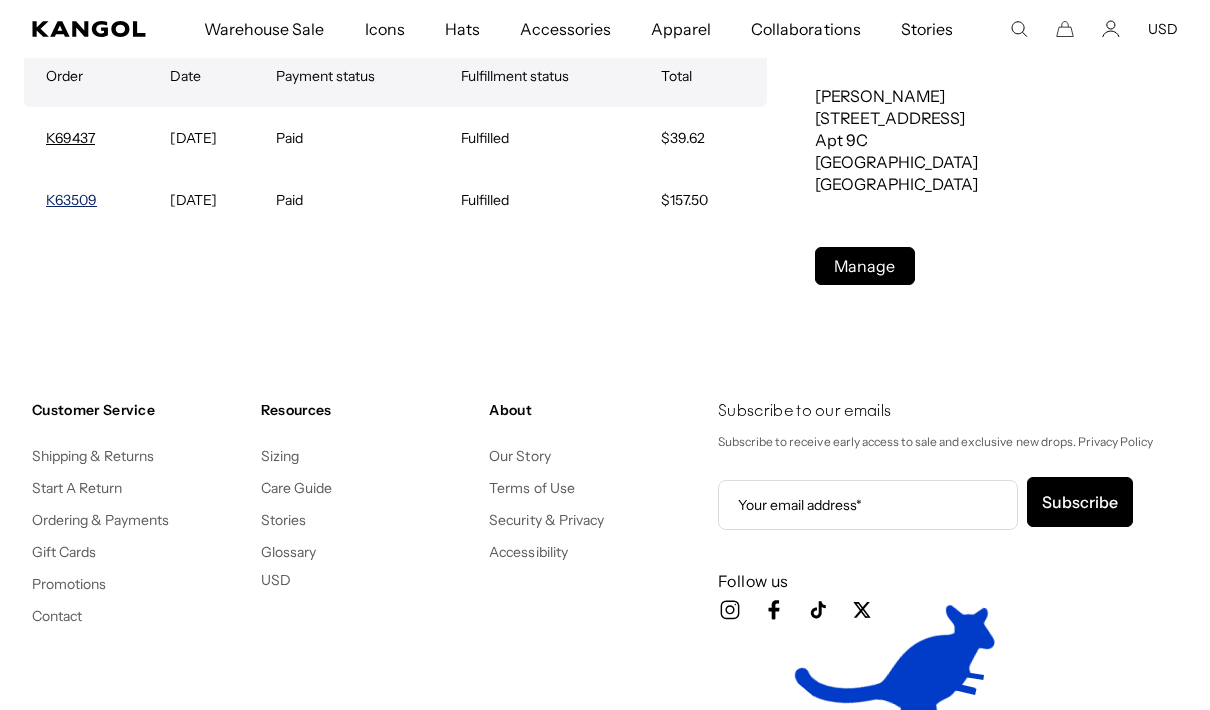 click on "K63509" at bounding box center [71, 200] 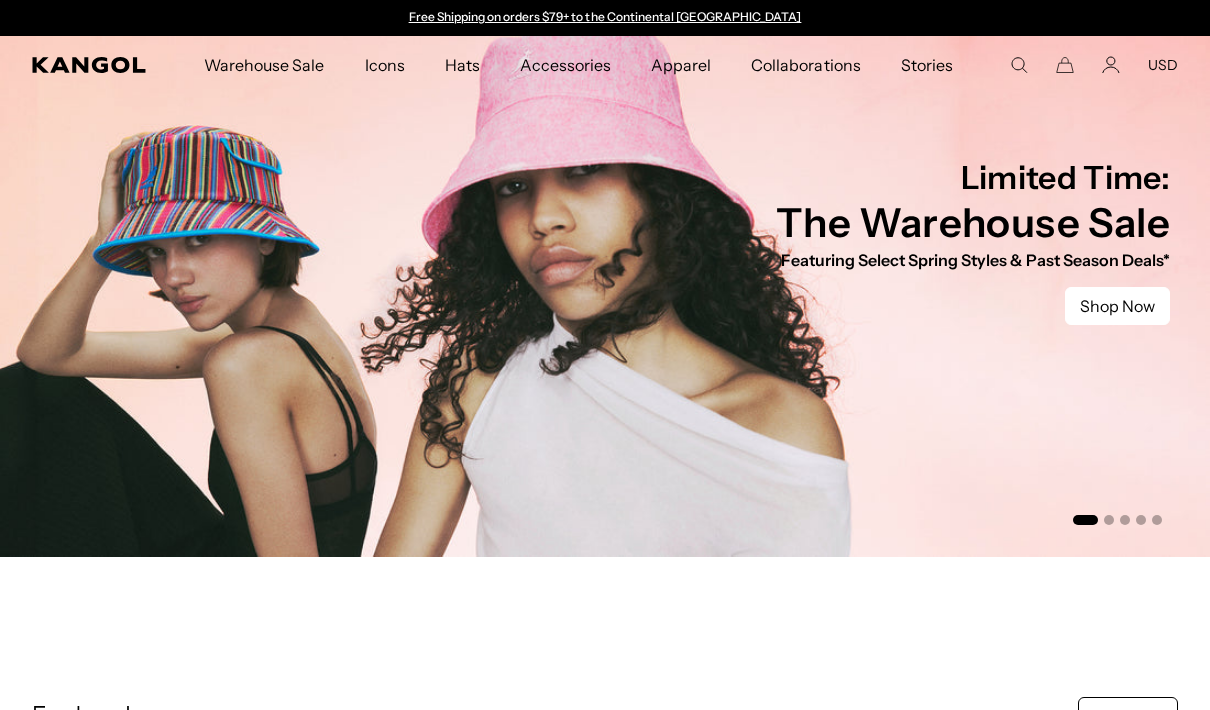 scroll, scrollTop: 0, scrollLeft: 0, axis: both 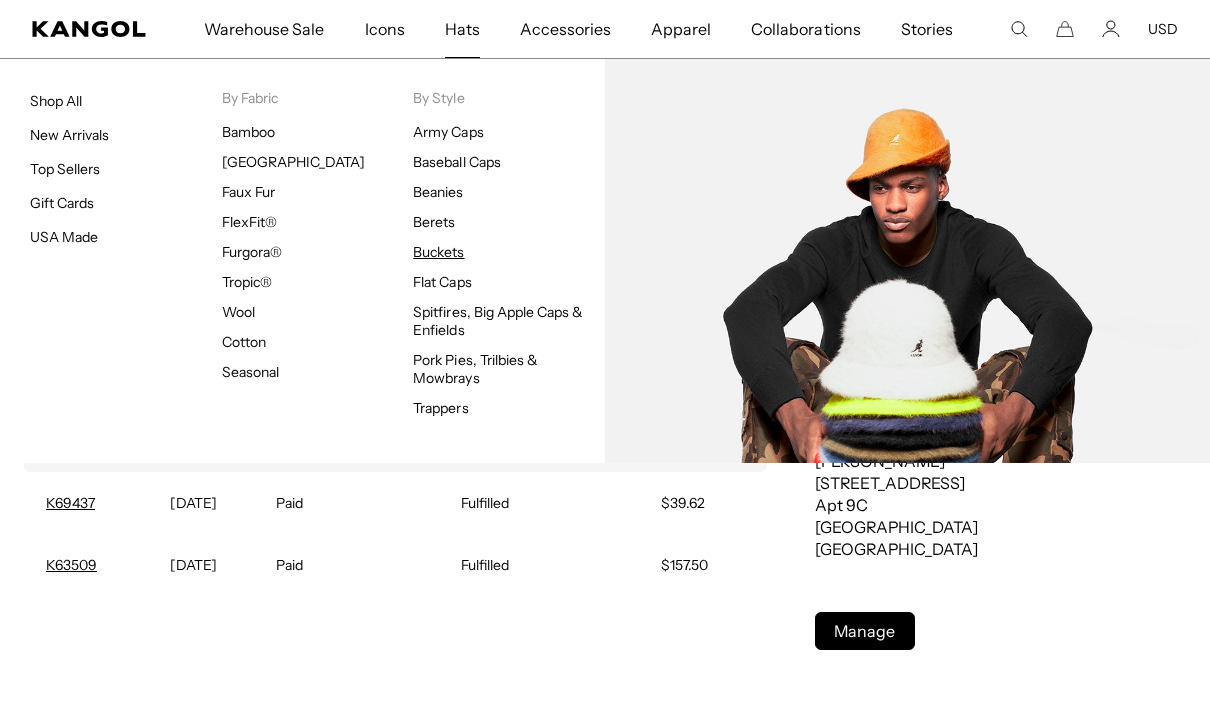click on "Buckets" at bounding box center (438, 252) 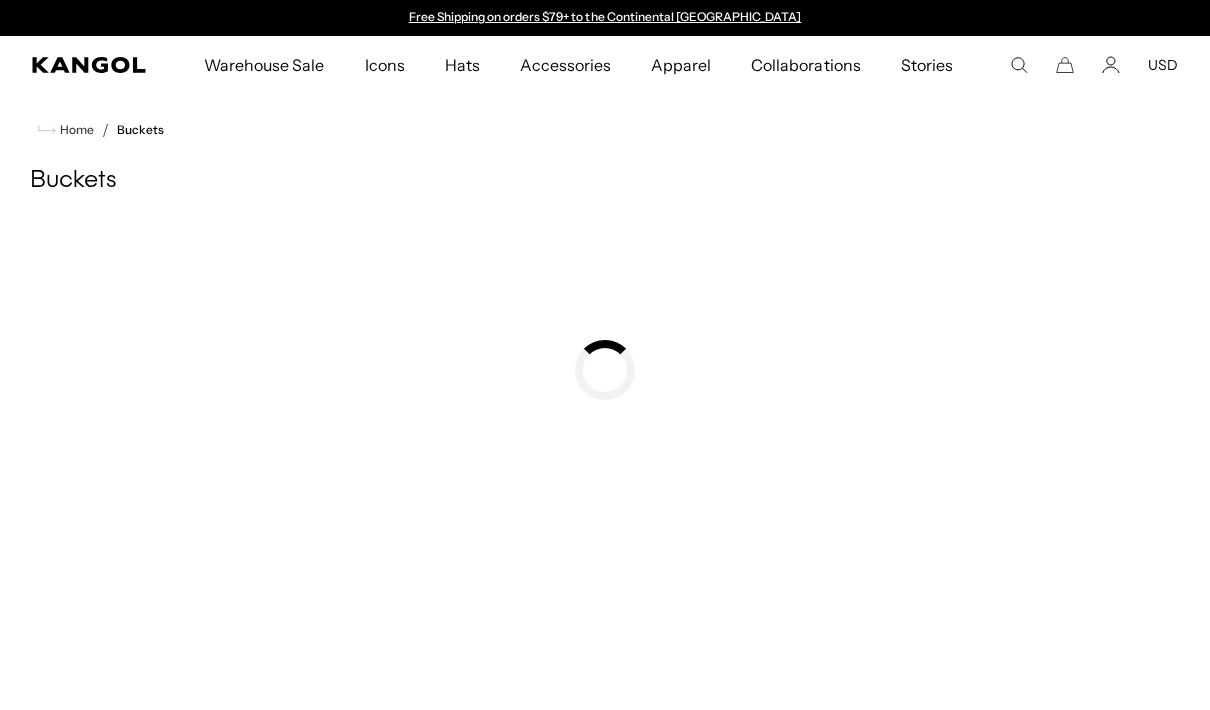 scroll, scrollTop: 0, scrollLeft: 0, axis: both 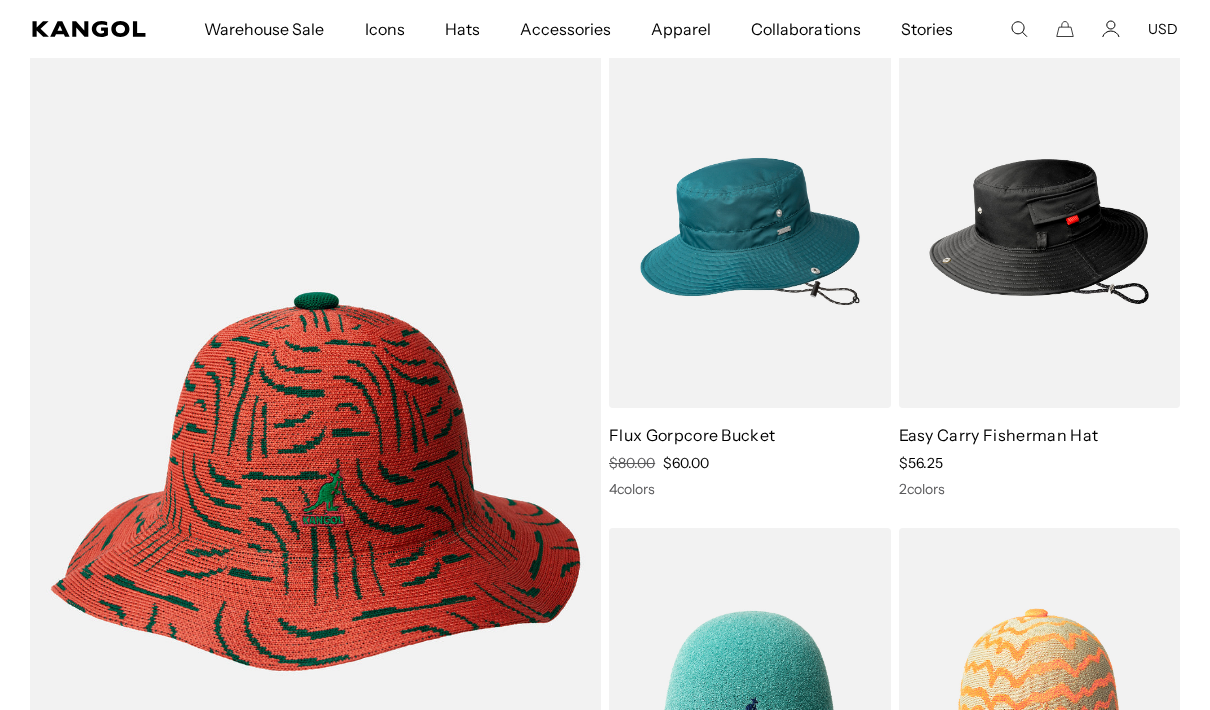 click at bounding box center [315, 481] 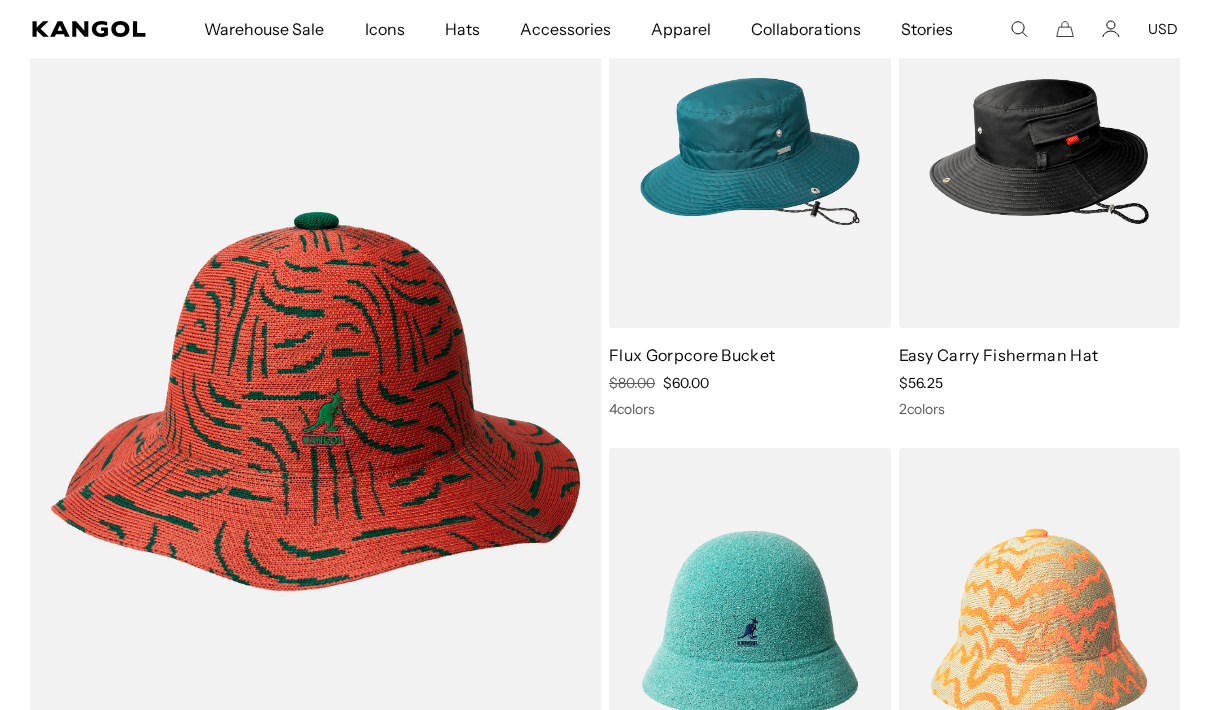 scroll, scrollTop: 0, scrollLeft: 0, axis: both 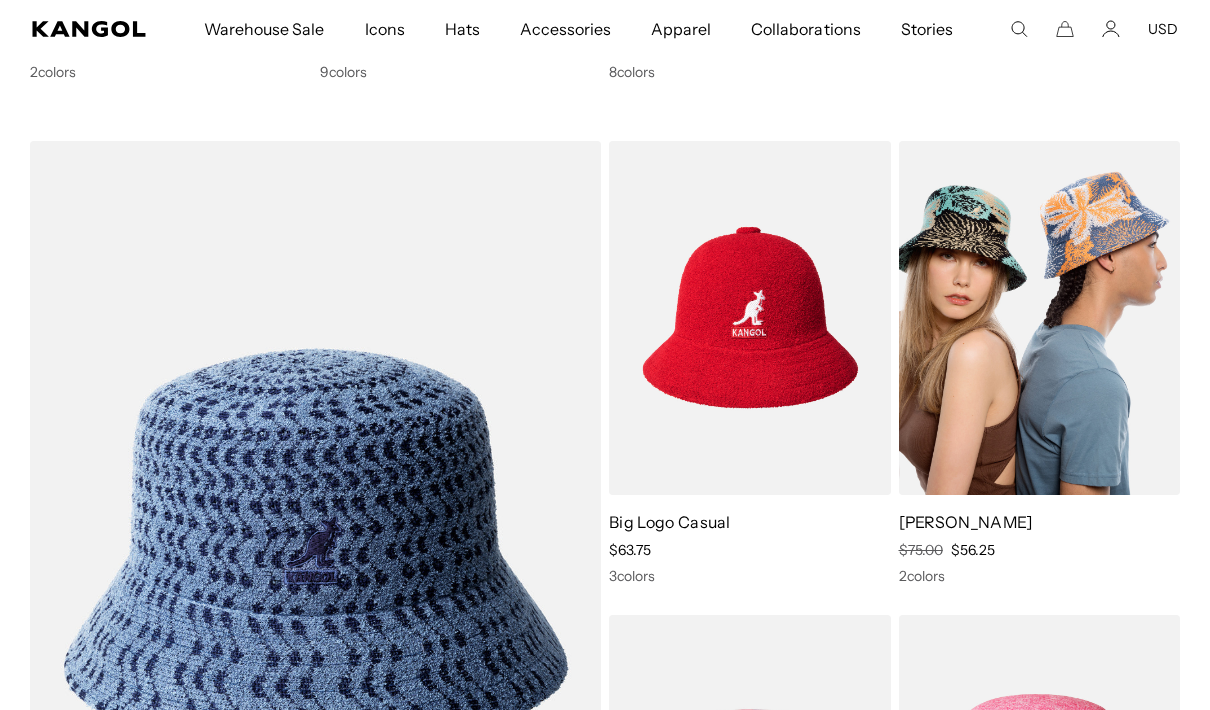 click at bounding box center (1040, 317) 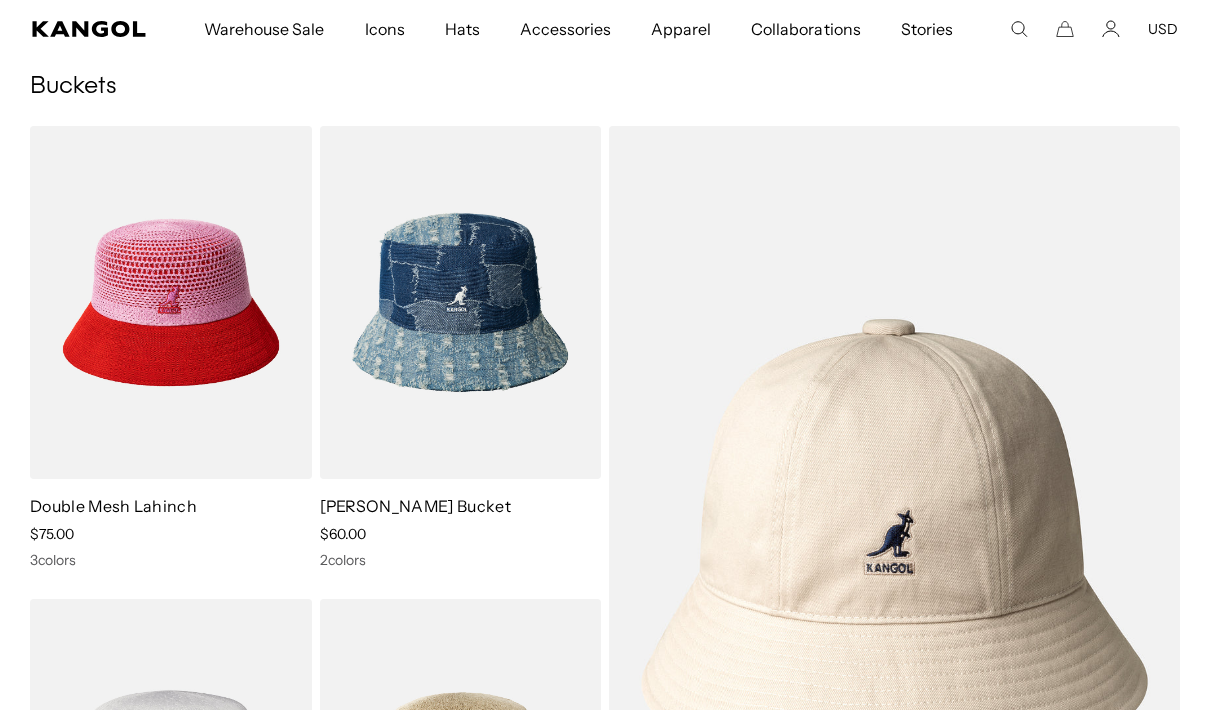 scroll, scrollTop: 0, scrollLeft: 0, axis: both 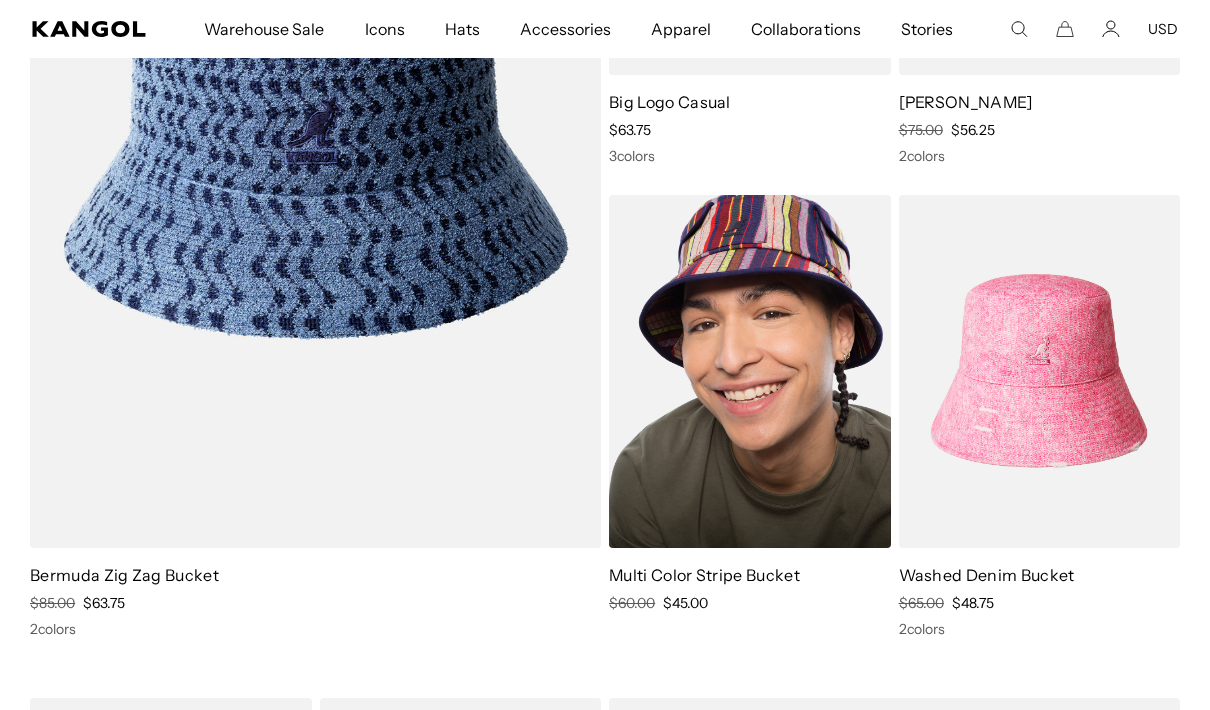 click at bounding box center (750, 371) 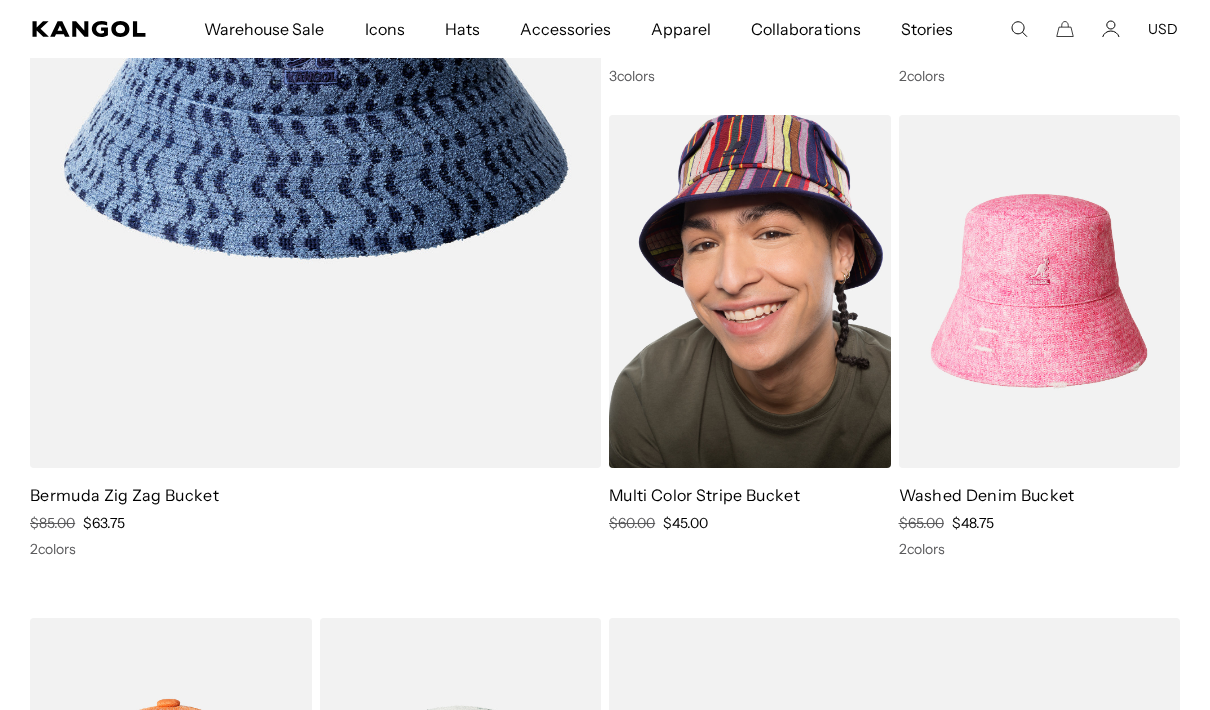 scroll, scrollTop: 0, scrollLeft: 412, axis: horizontal 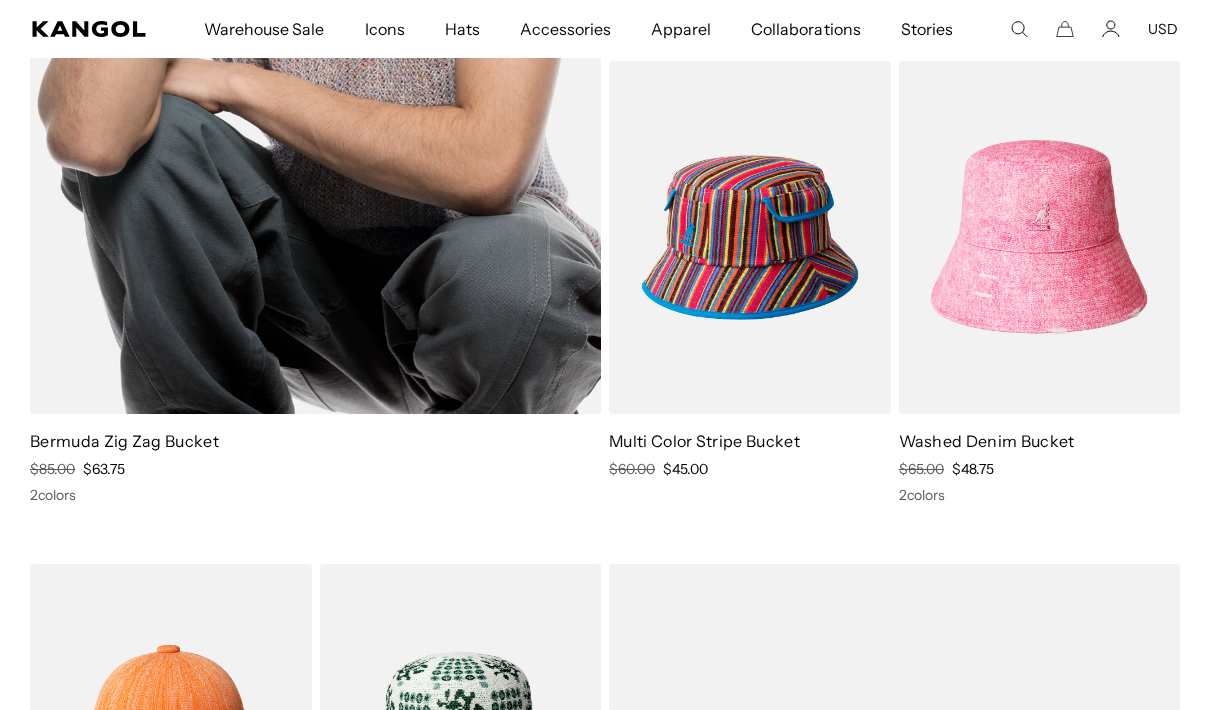 click at bounding box center [315, 0] 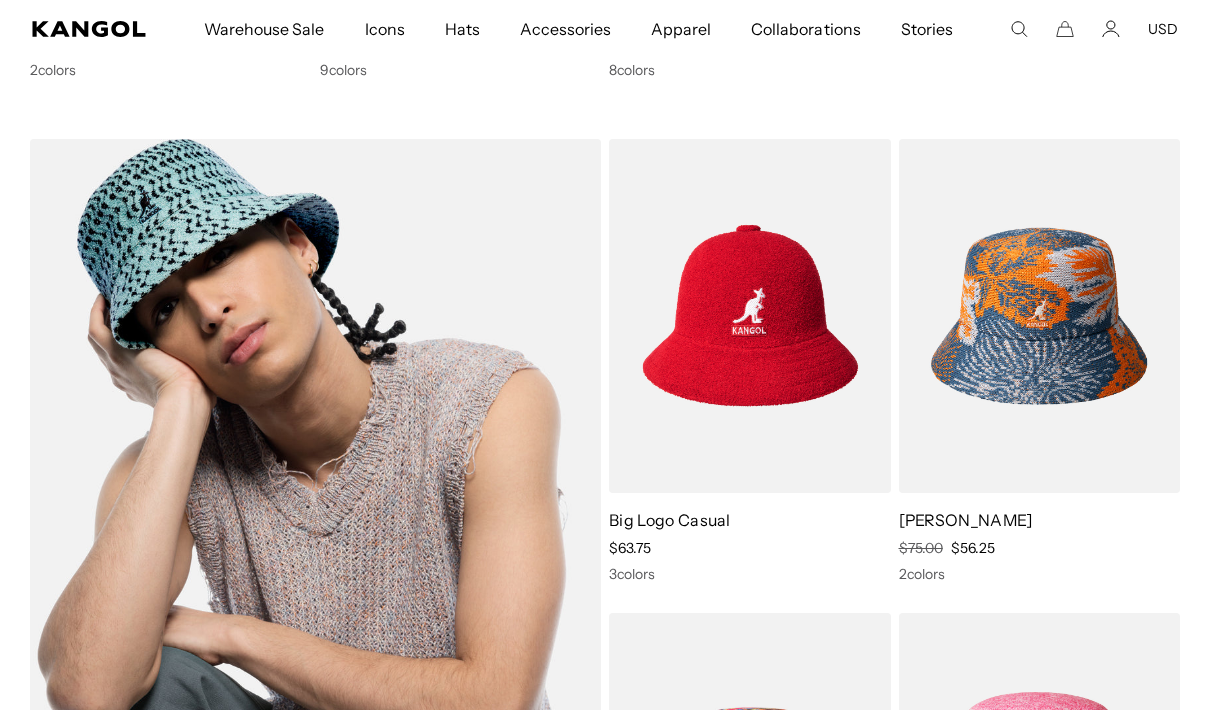 scroll, scrollTop: 2998, scrollLeft: 0, axis: vertical 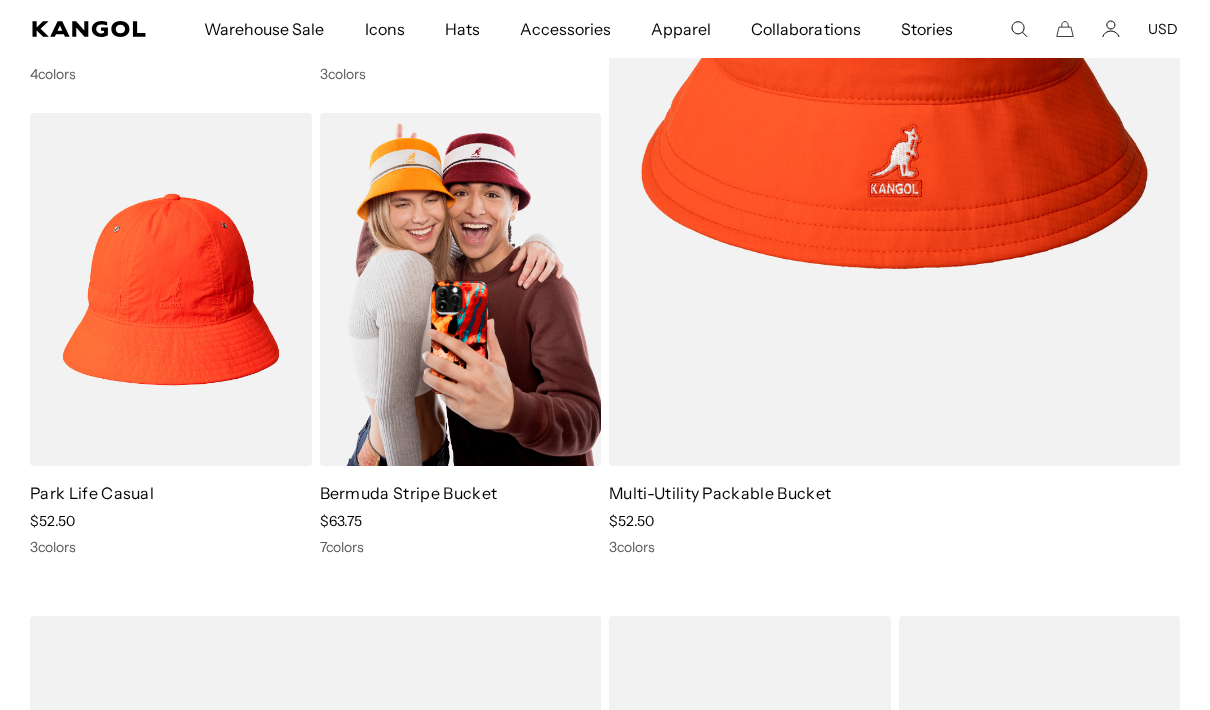click at bounding box center (461, 289) 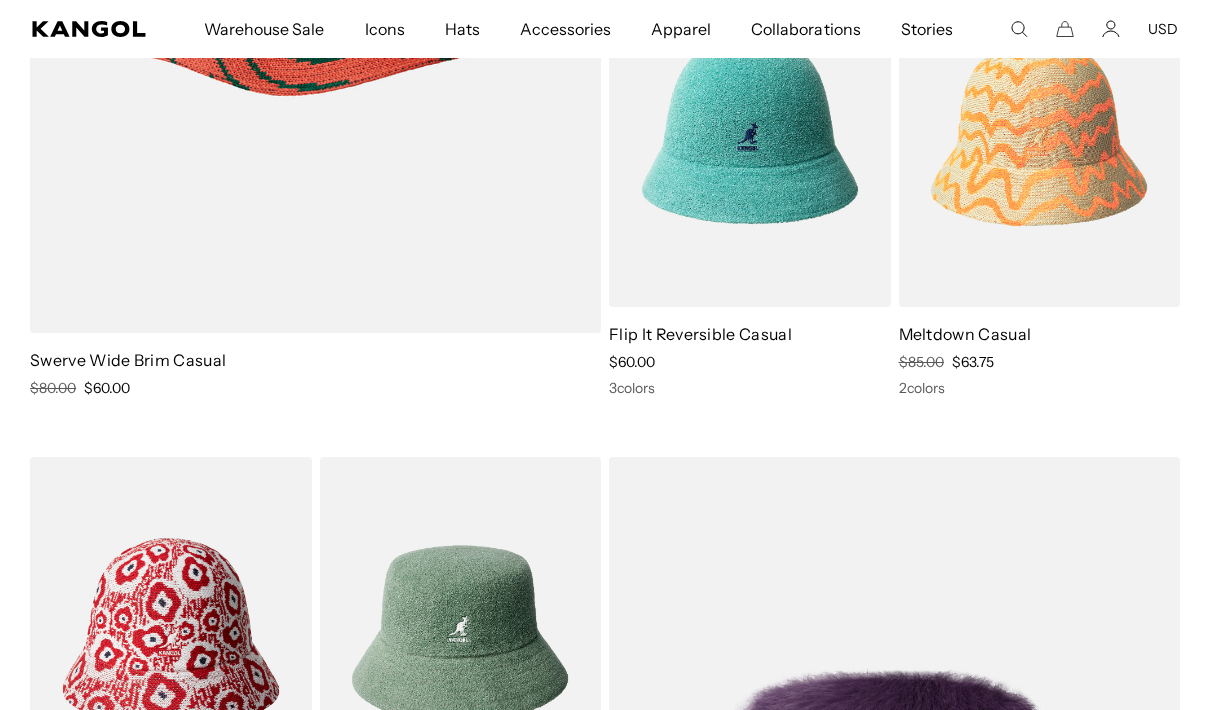 scroll, scrollTop: 5669, scrollLeft: 0, axis: vertical 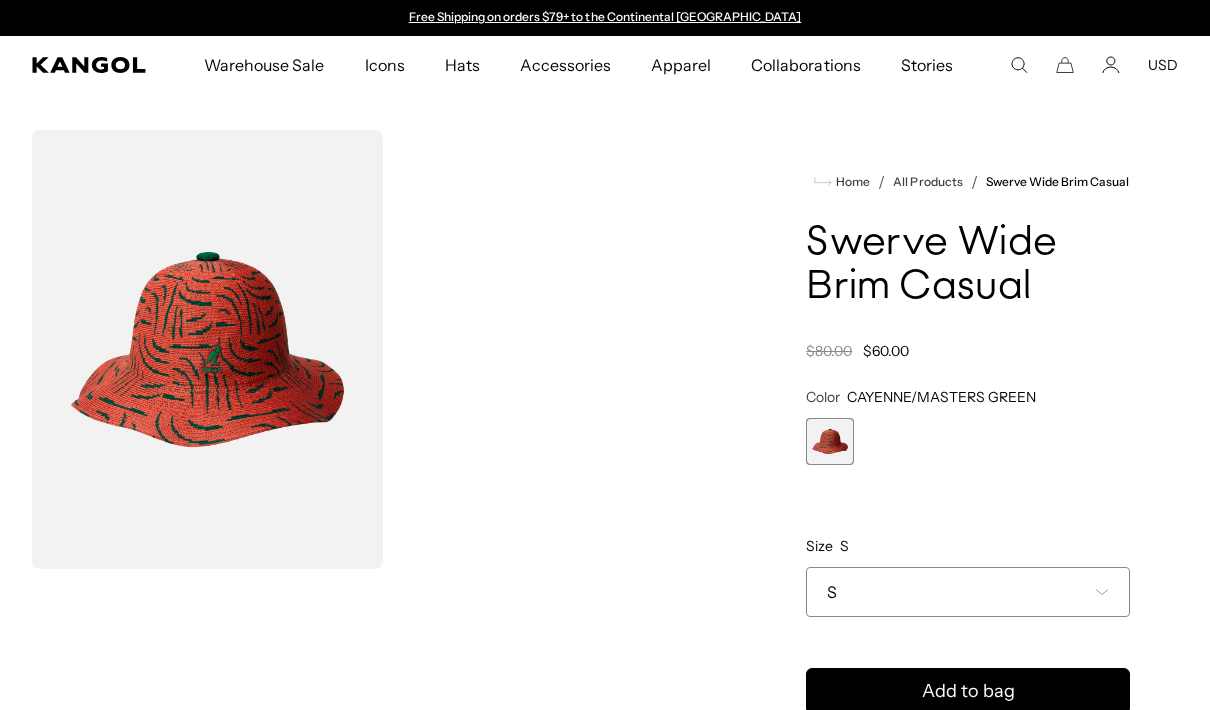 click on "S" at bounding box center [968, 592] 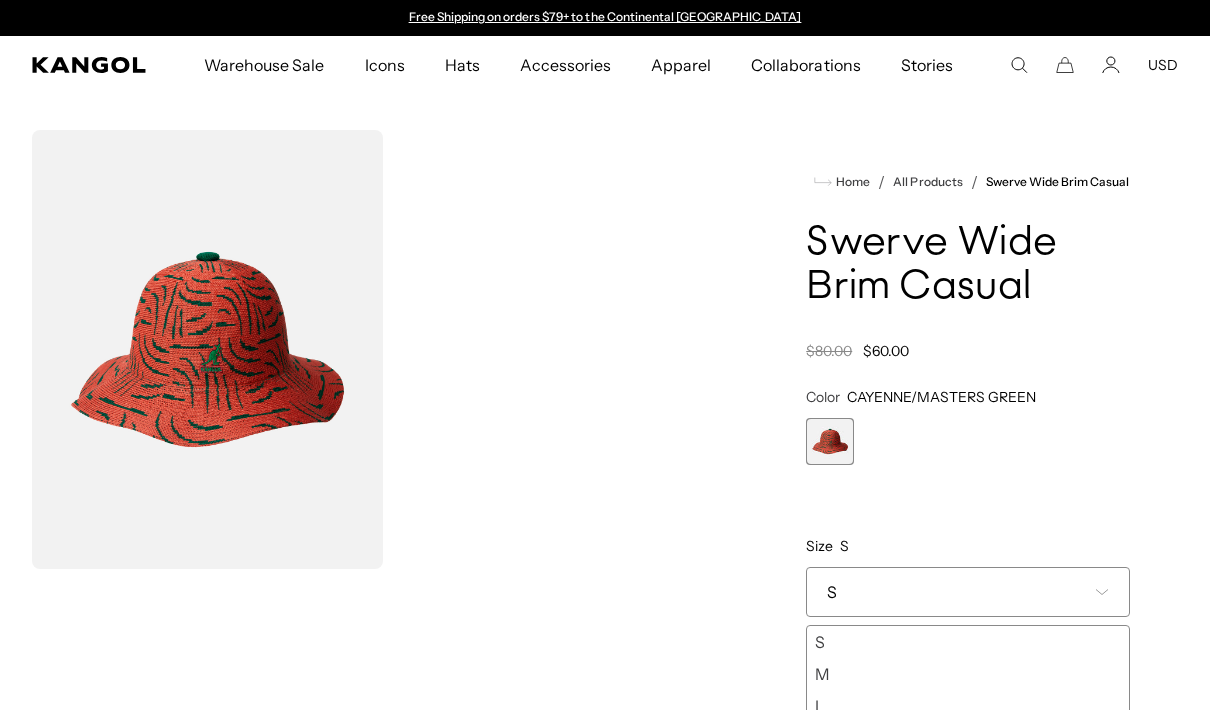 scroll, scrollTop: 0, scrollLeft: 0, axis: both 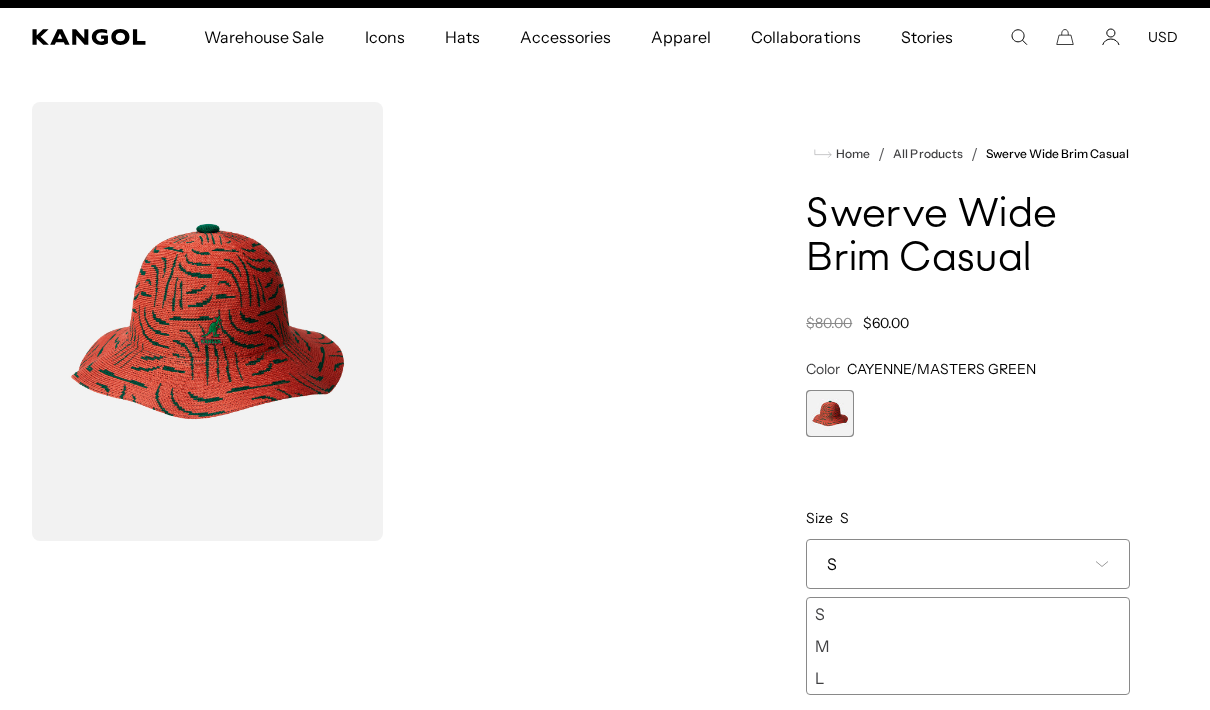 click on "L" at bounding box center (968, 678) 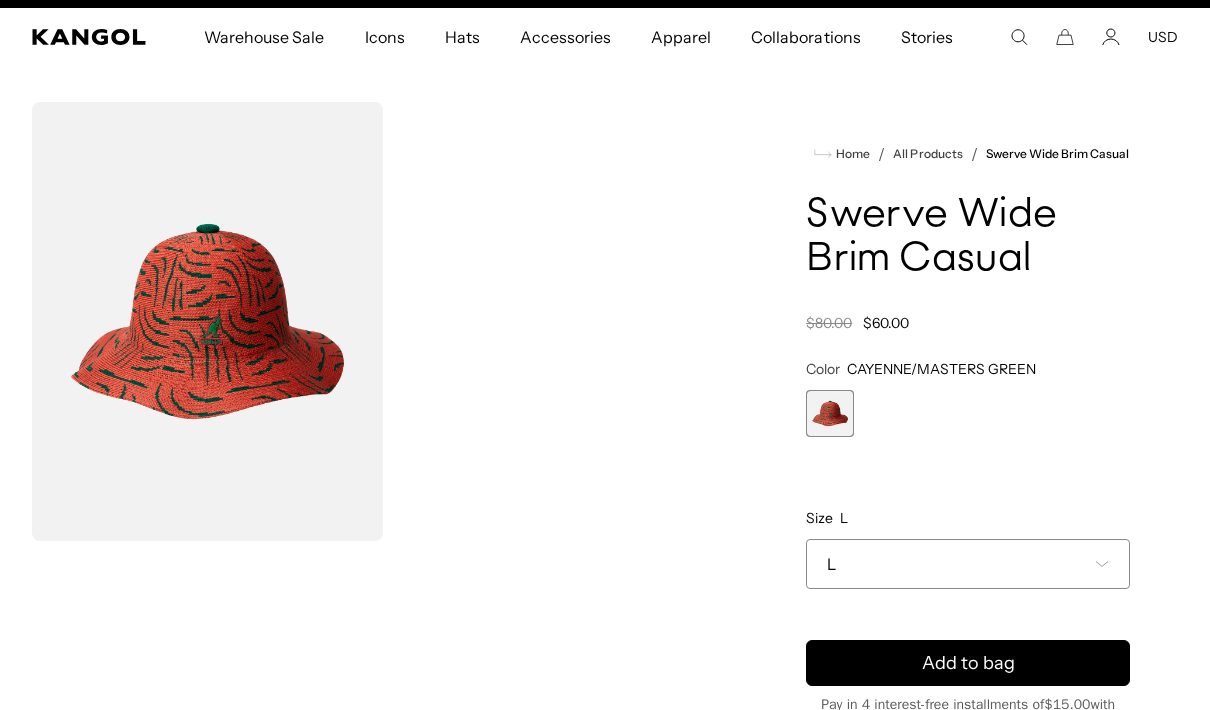 scroll, scrollTop: 108, scrollLeft: 0, axis: vertical 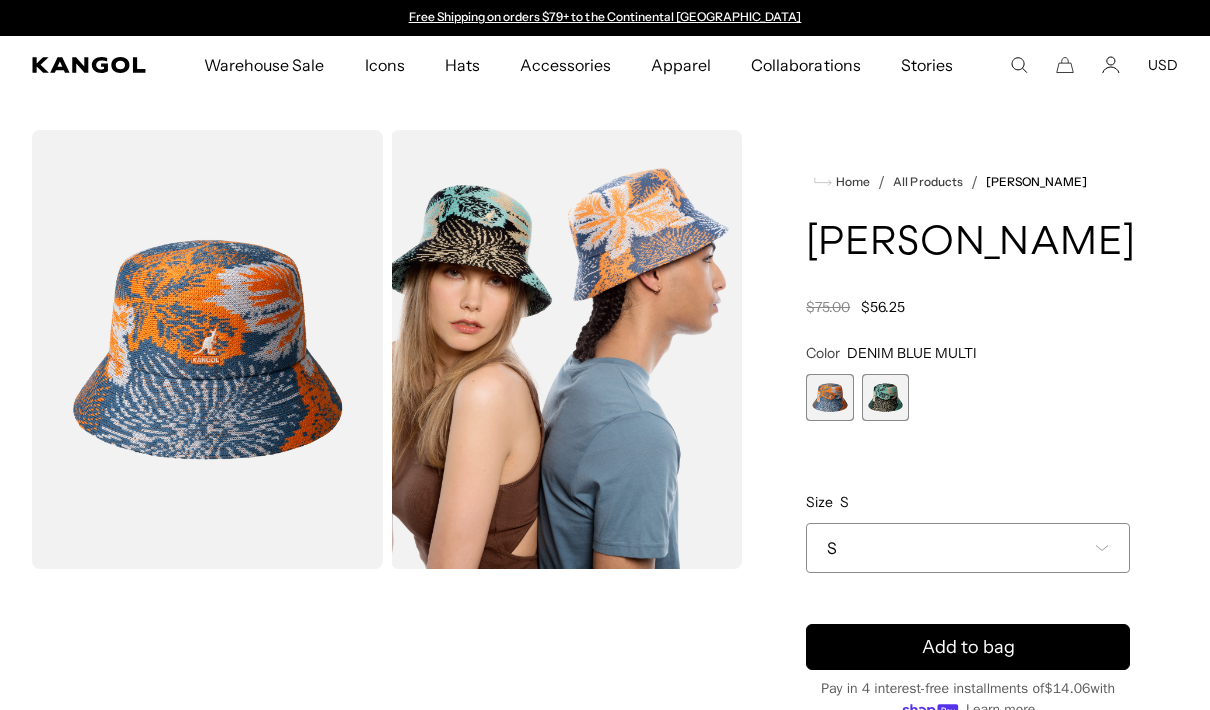 click at bounding box center (885, 397) 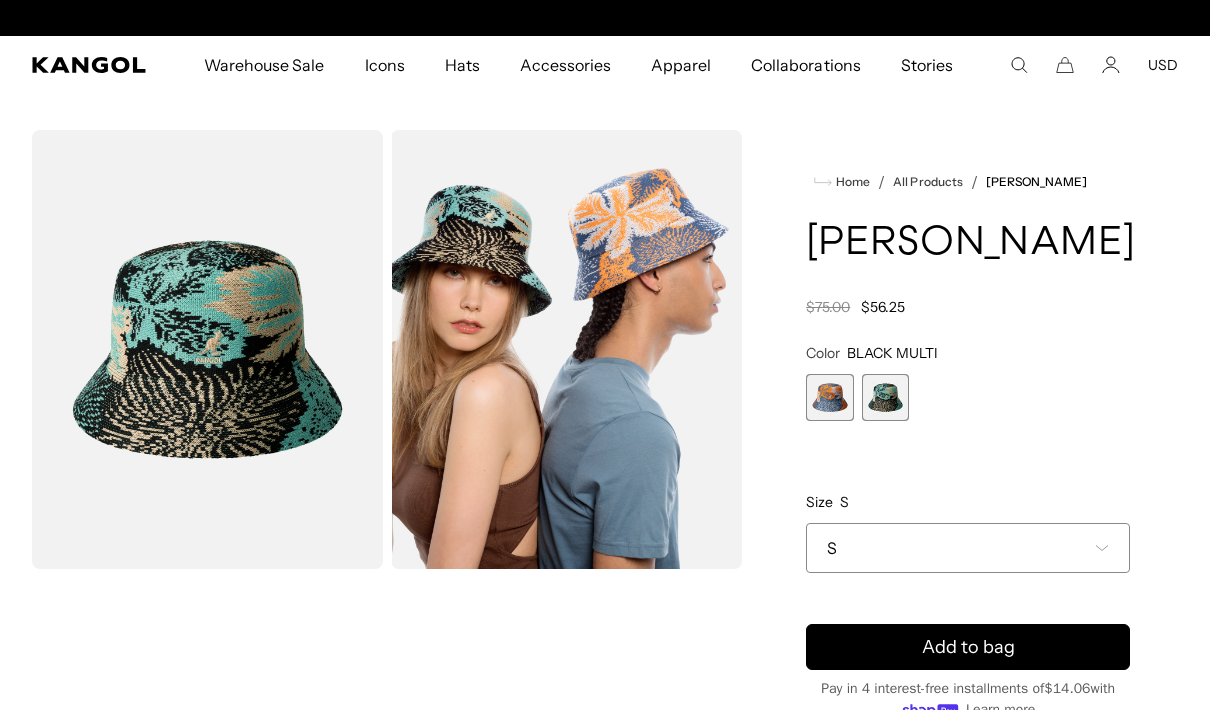 scroll, scrollTop: 0, scrollLeft: 0, axis: both 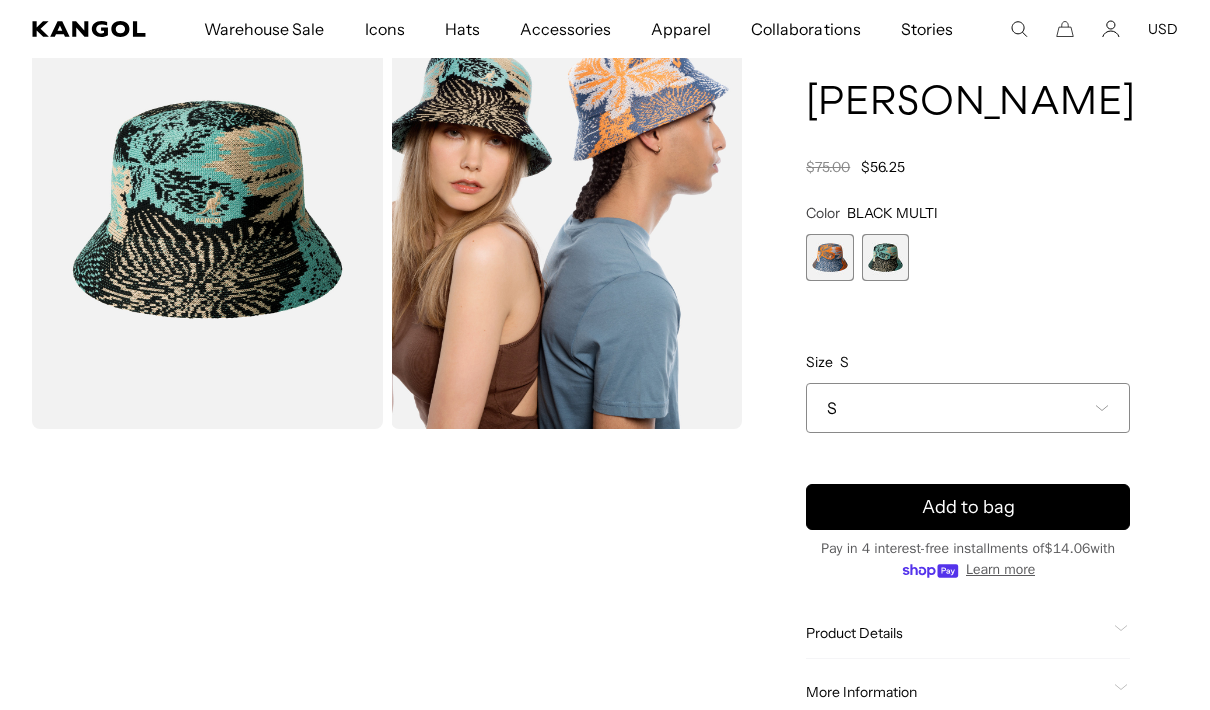 click on "S" at bounding box center (968, 408) 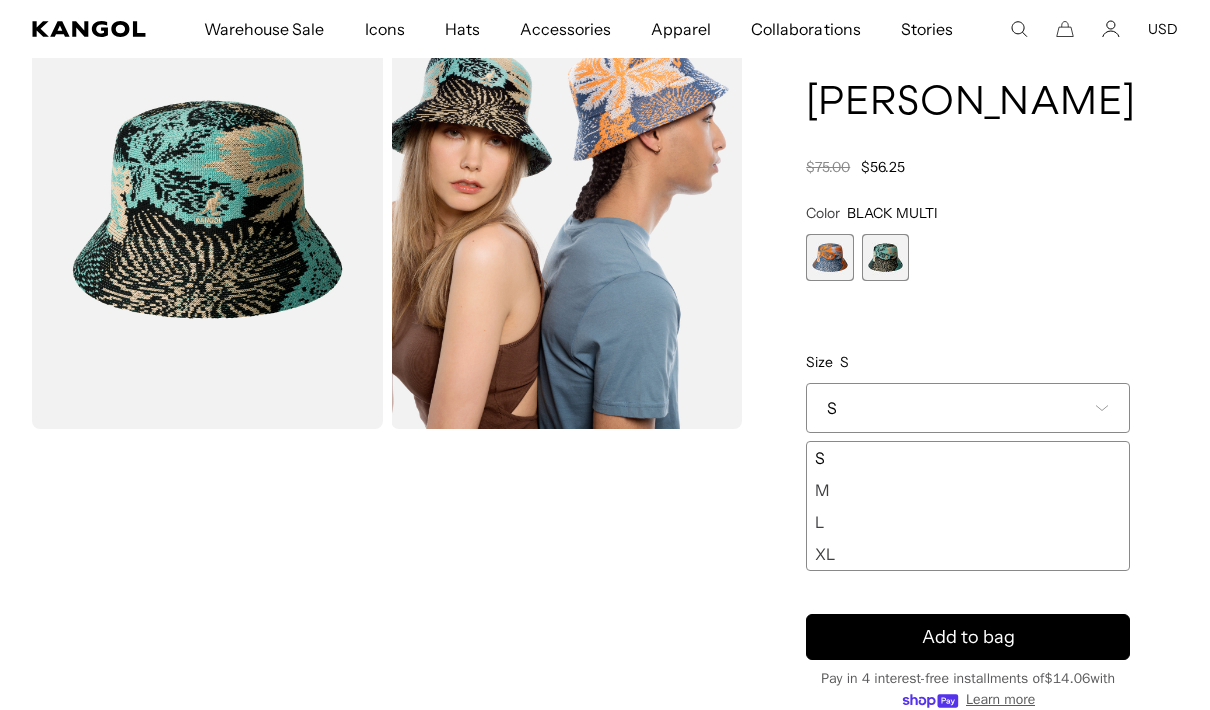 scroll, scrollTop: 0, scrollLeft: 412, axis: horizontal 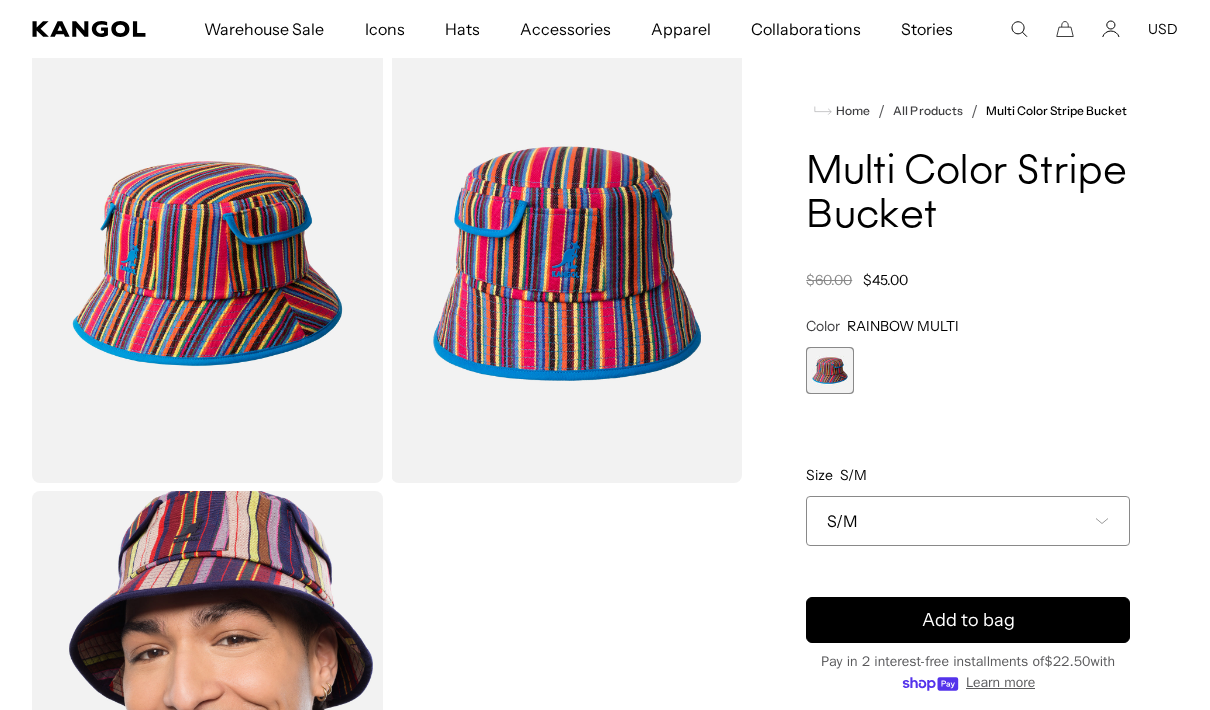 click at bounding box center [566, 263] 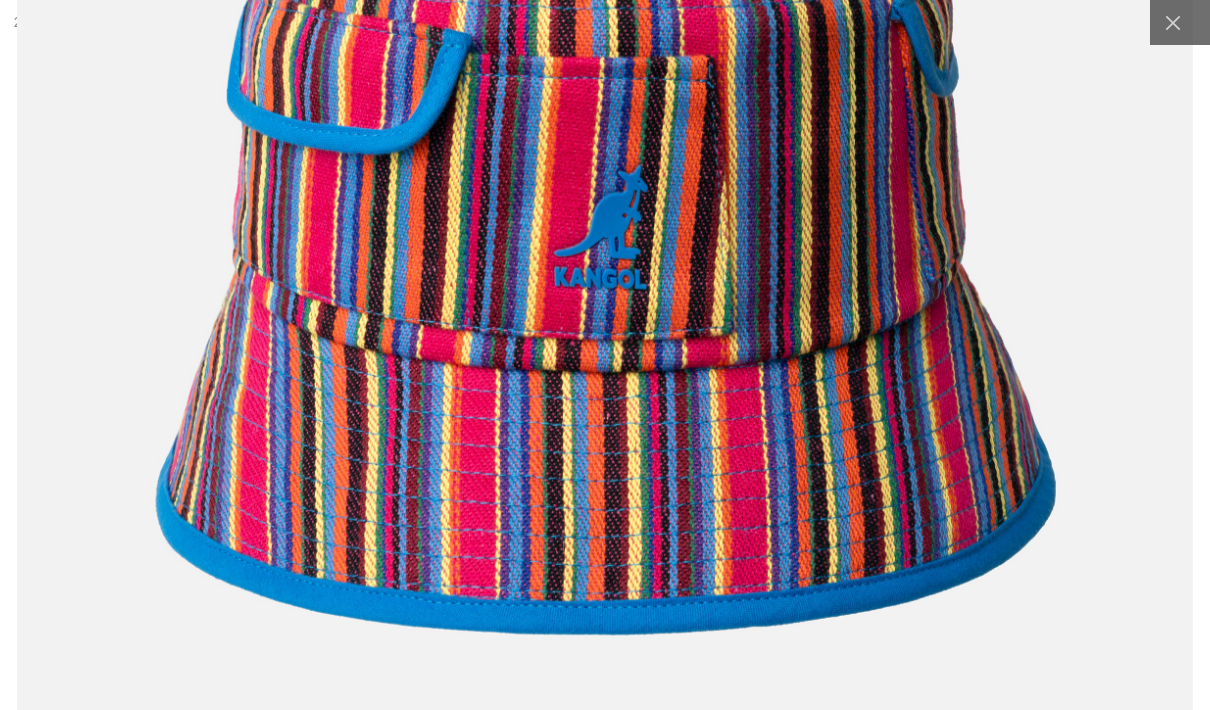 scroll, scrollTop: 0, scrollLeft: 0, axis: both 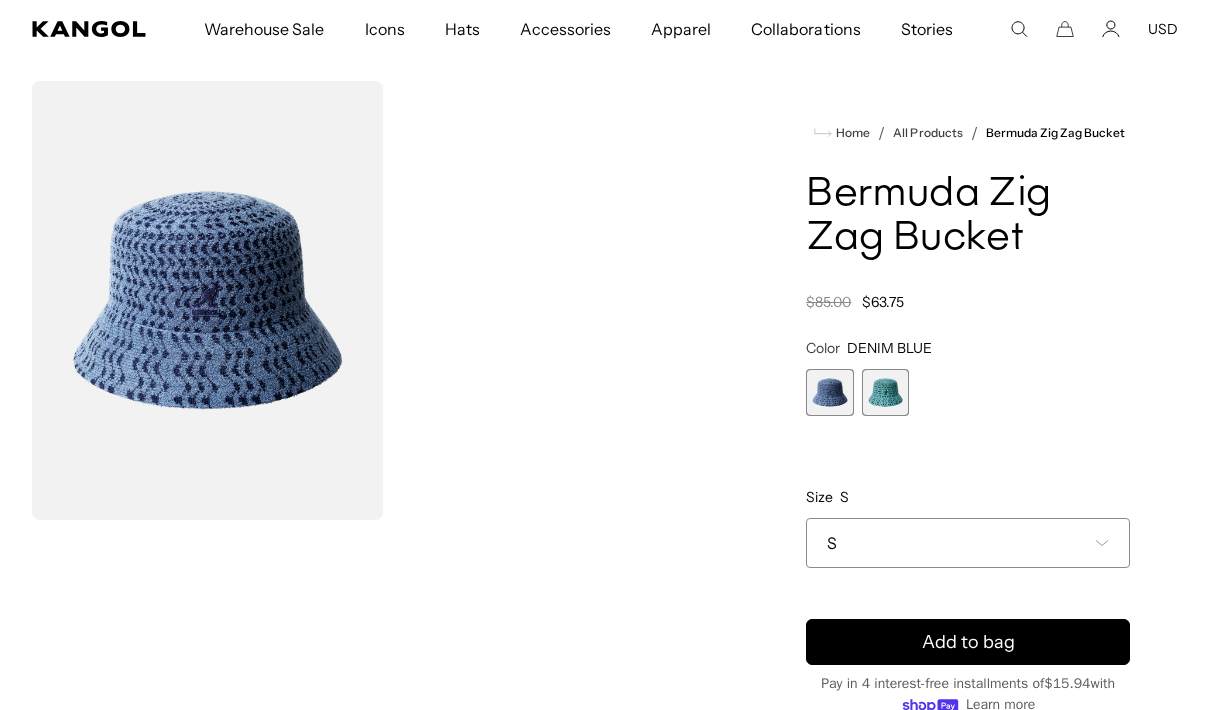 click at bounding box center (885, 392) 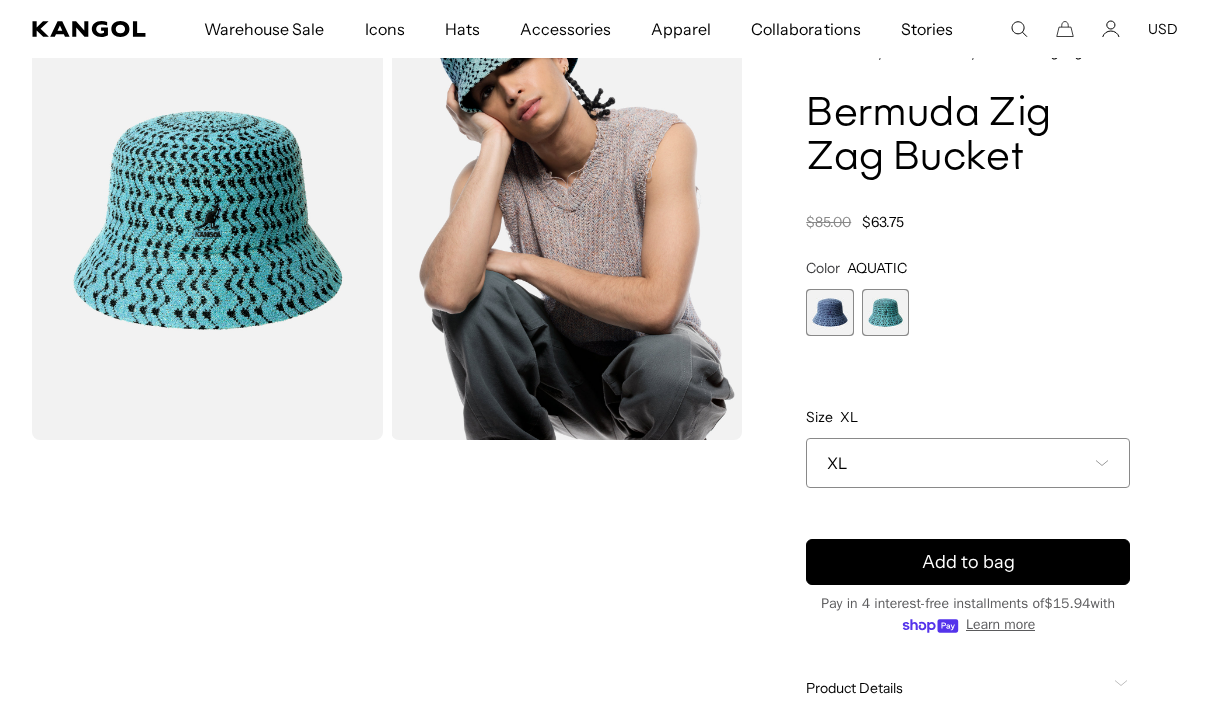 scroll, scrollTop: 0, scrollLeft: 0, axis: both 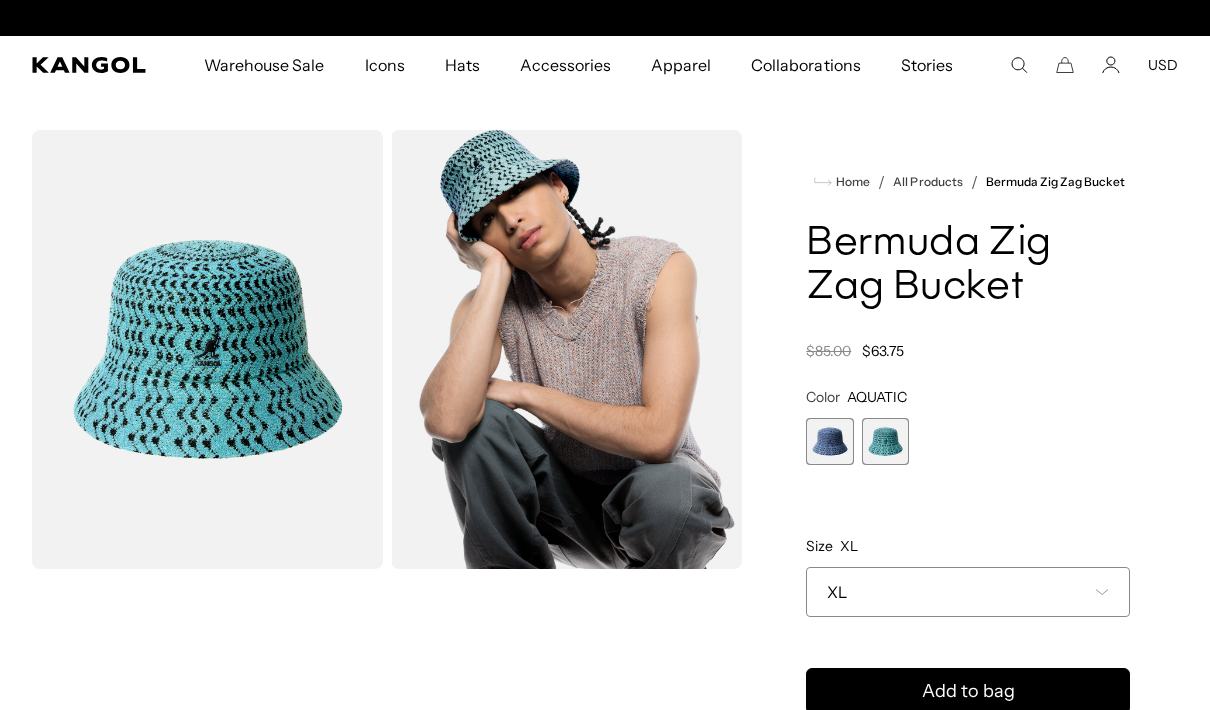 click at bounding box center [829, 441] 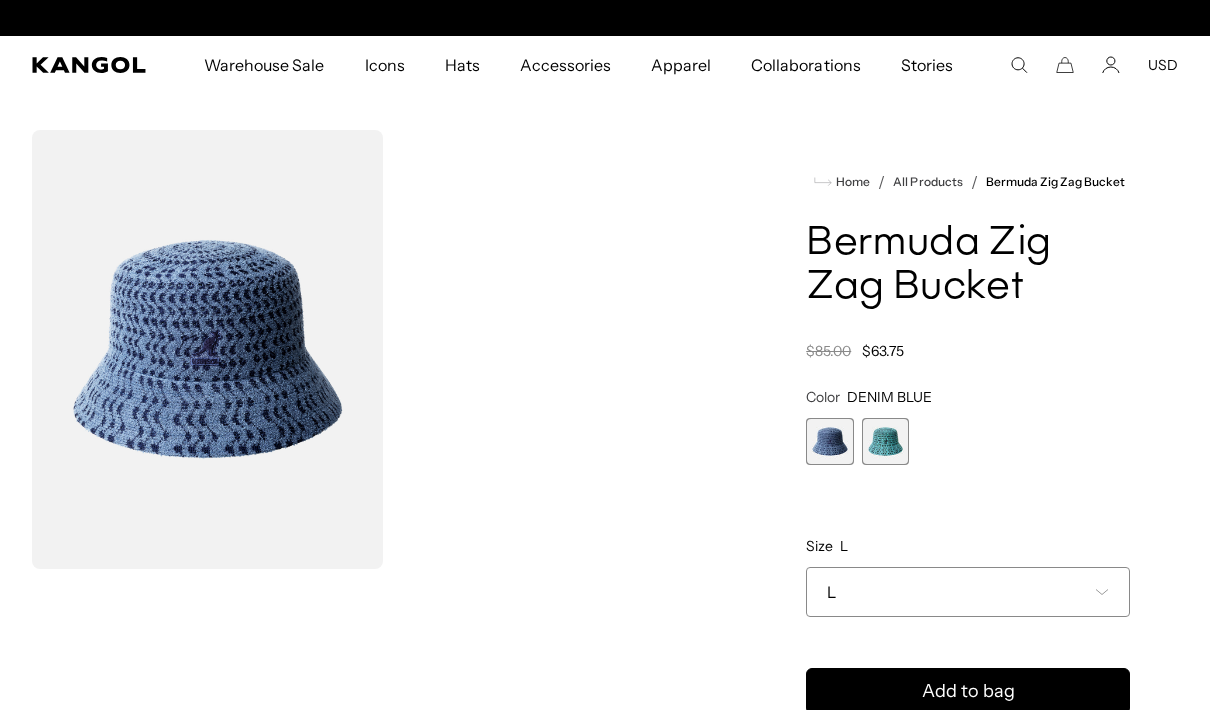 scroll, scrollTop: 0, scrollLeft: 412, axis: horizontal 